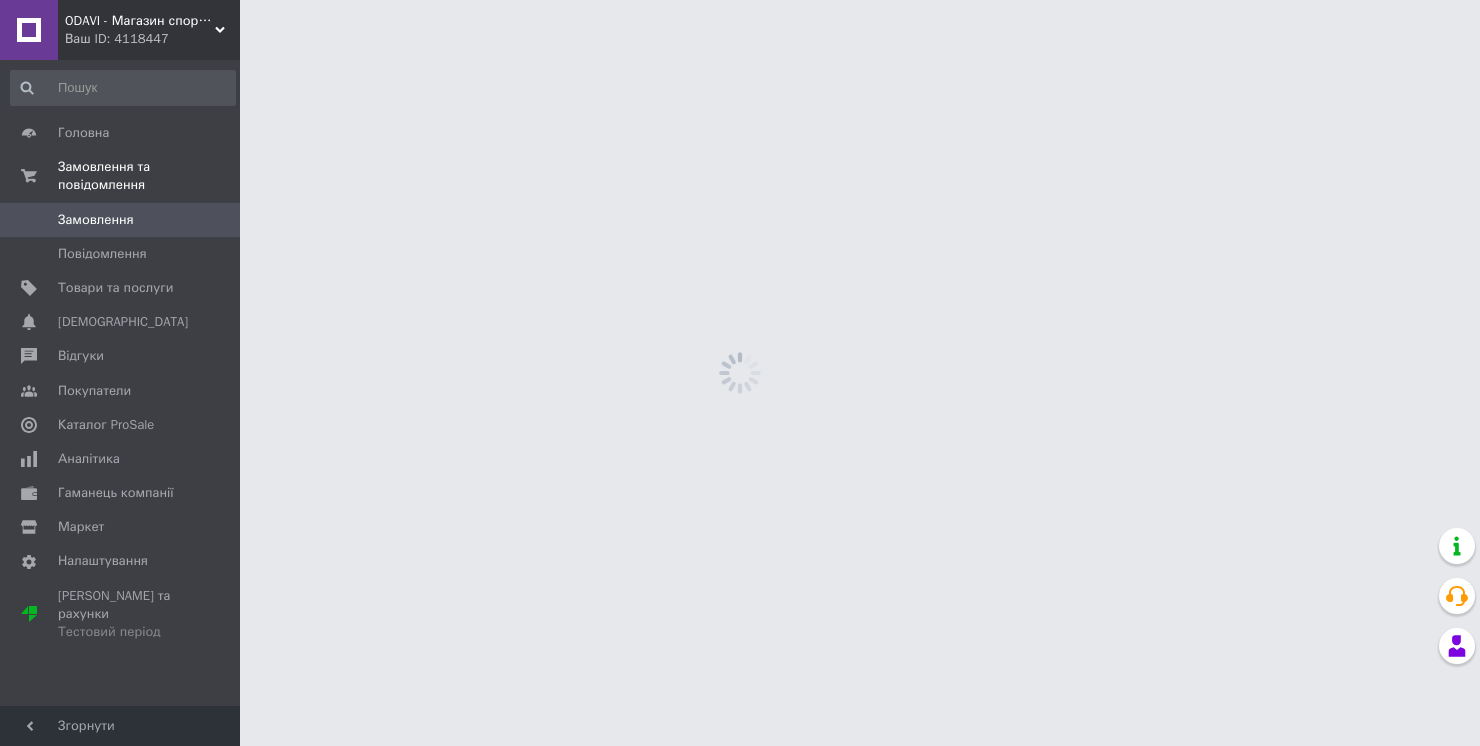 scroll, scrollTop: 0, scrollLeft: 0, axis: both 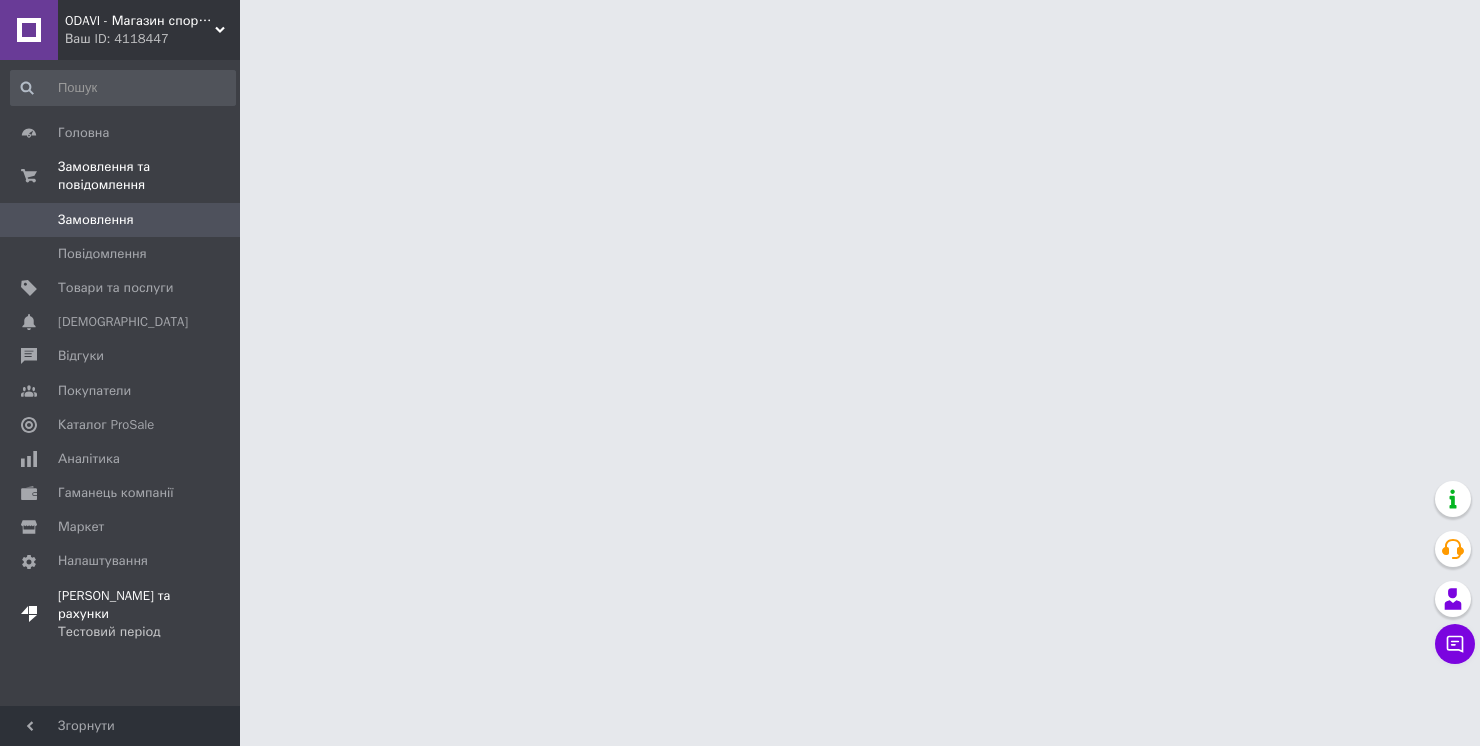 click on "Тарифи та рахунки Тестовий період" at bounding box center [121, 614] 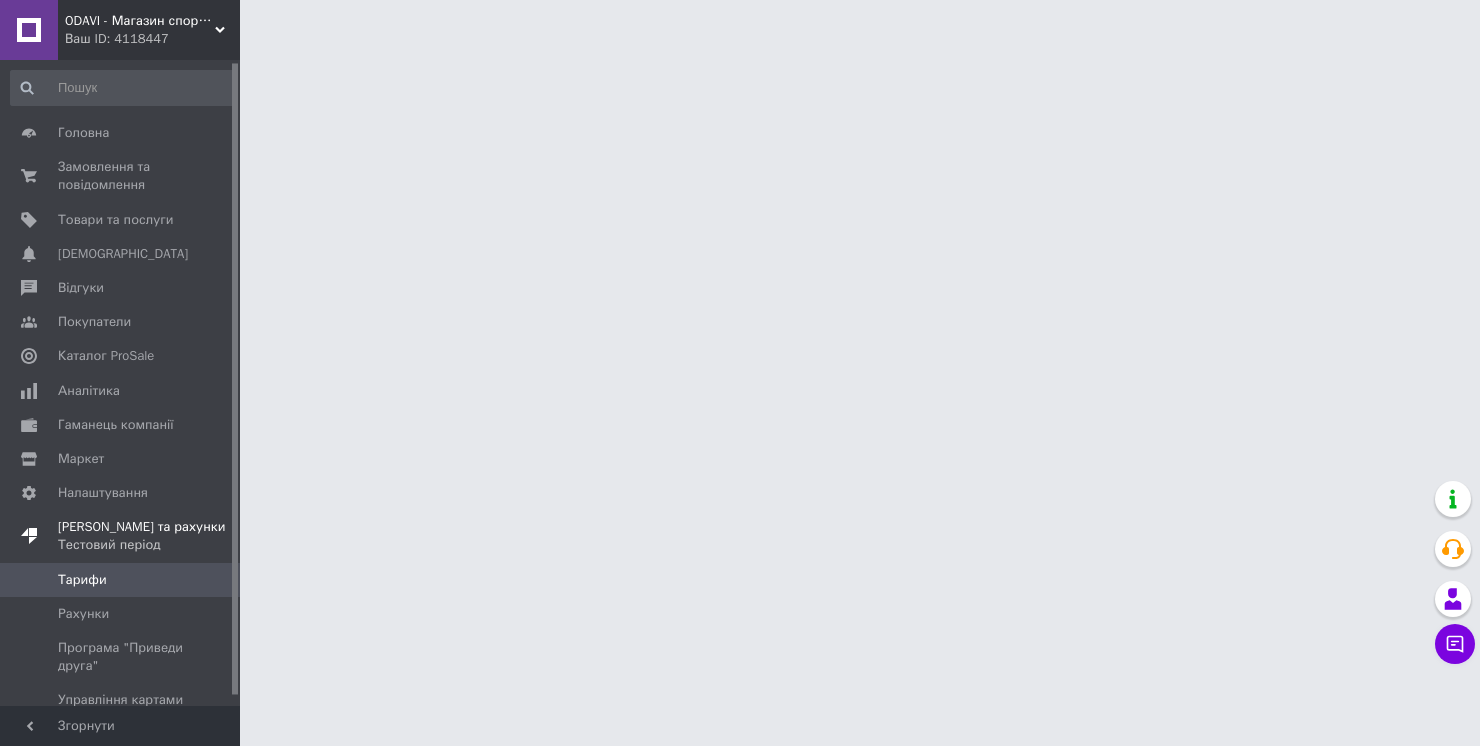 scroll, scrollTop: 11, scrollLeft: 0, axis: vertical 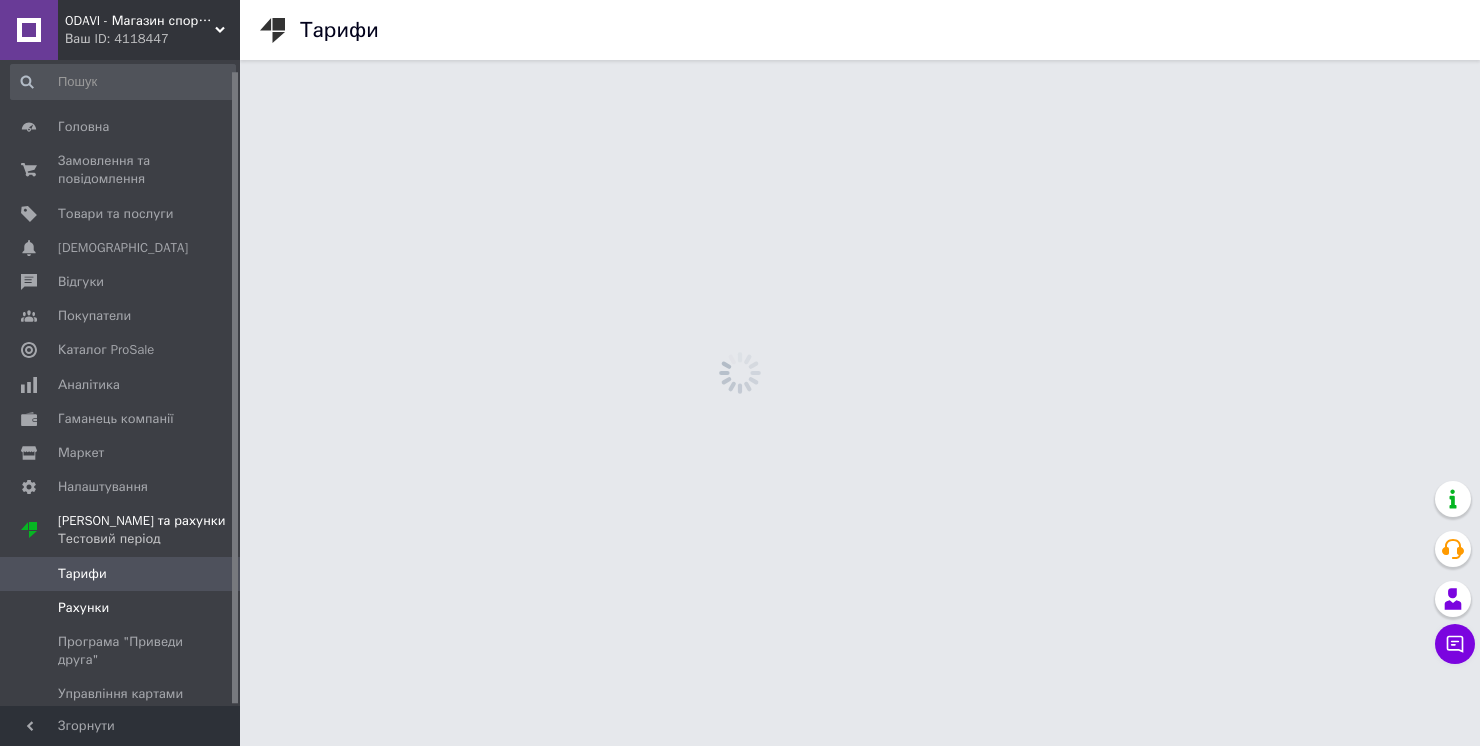 click on "Рахунки" at bounding box center (121, 608) 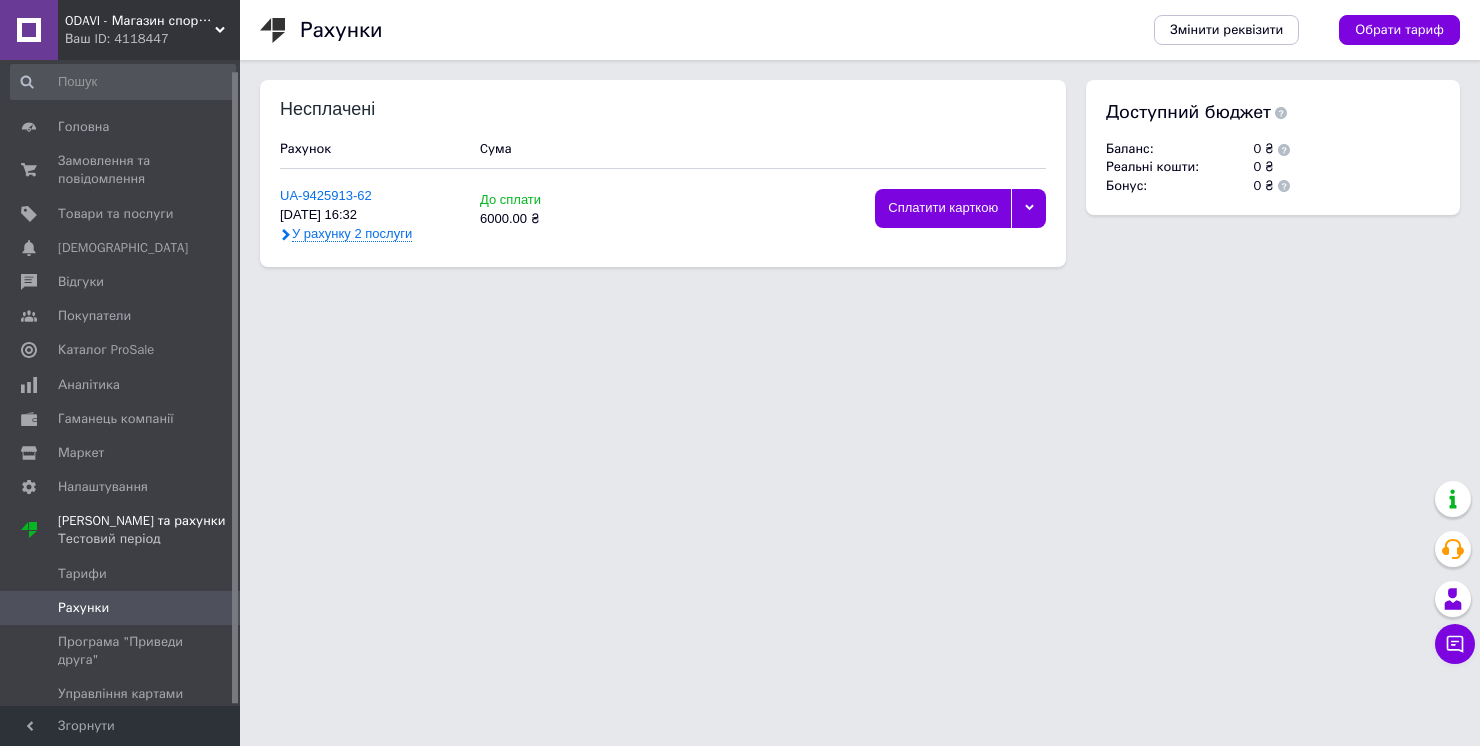 click 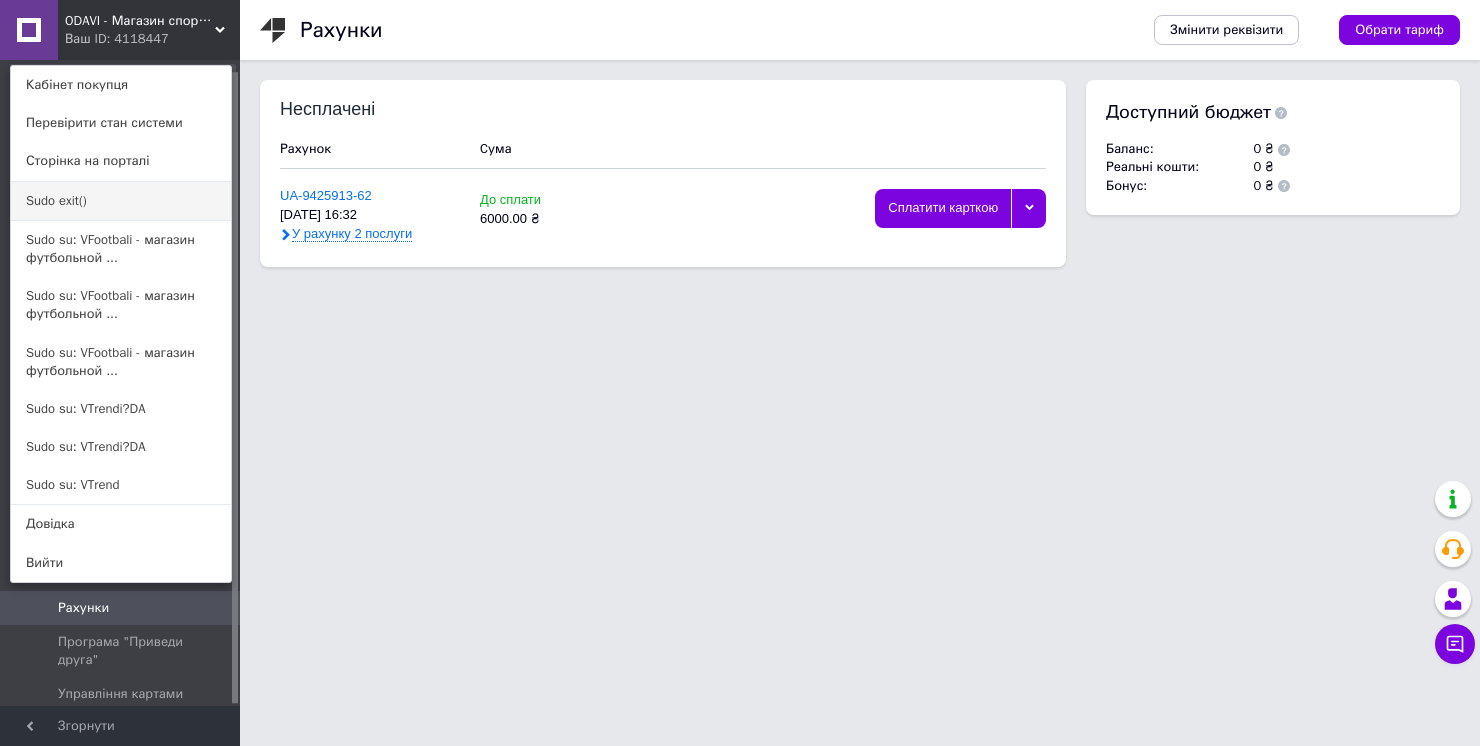 click on "Sudo exit()" at bounding box center [121, 201] 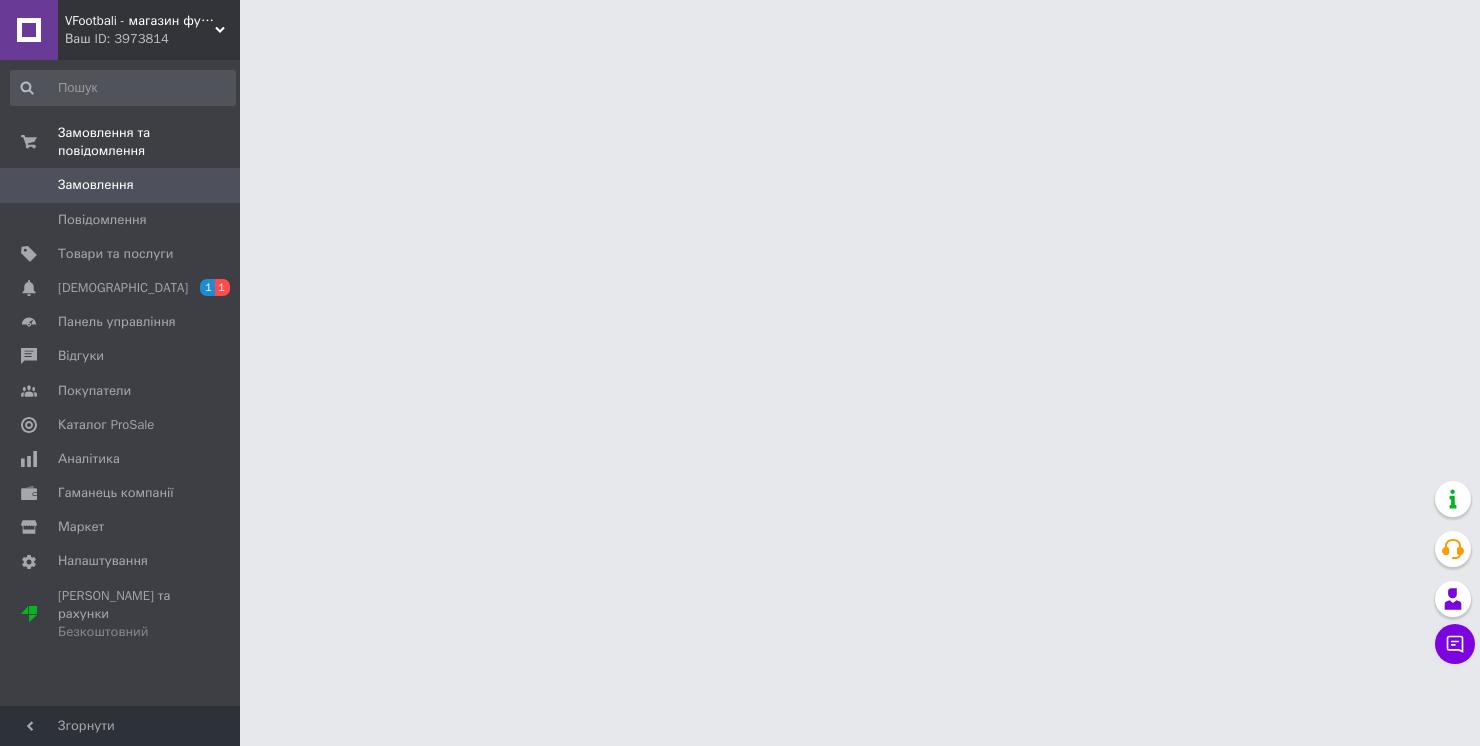 scroll, scrollTop: 0, scrollLeft: 0, axis: both 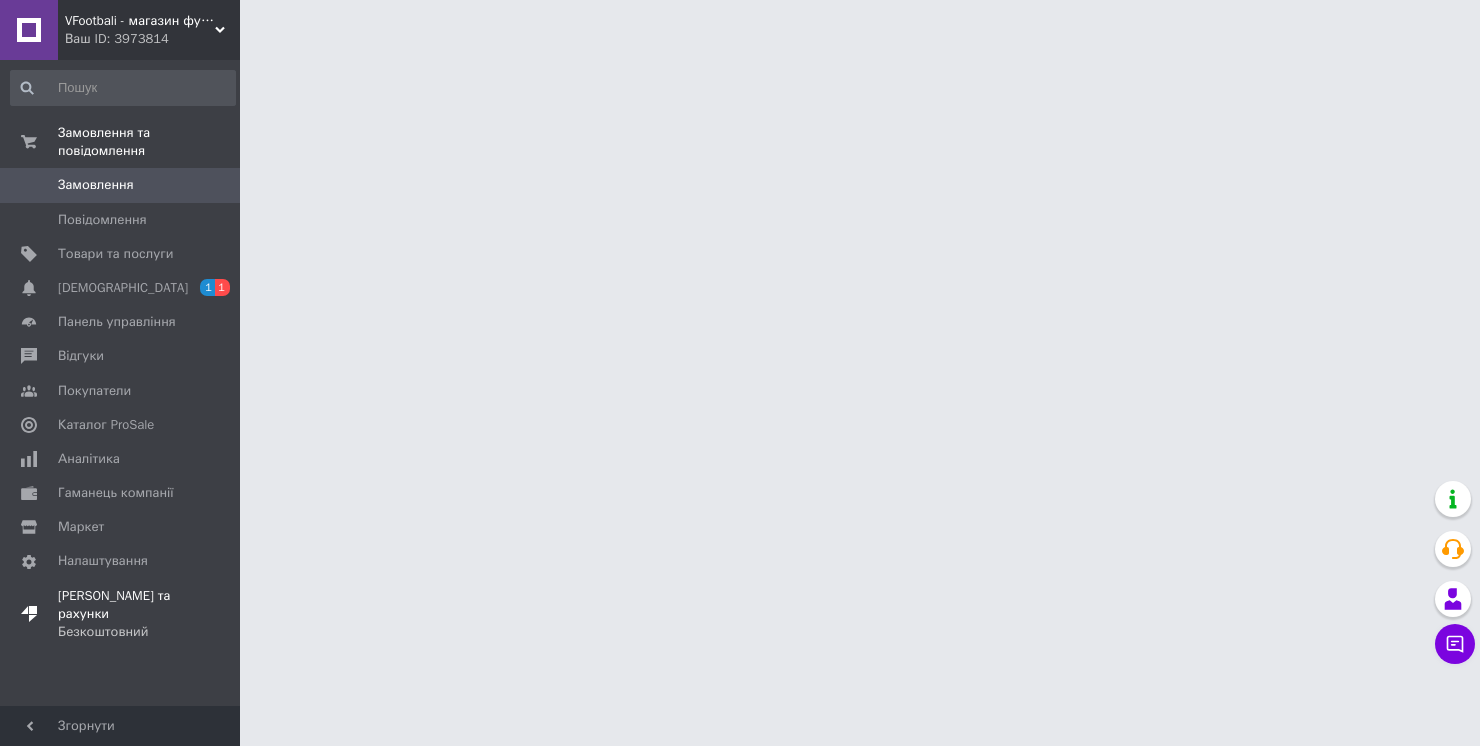 click on "Безкоштовний" at bounding box center (121, 632) 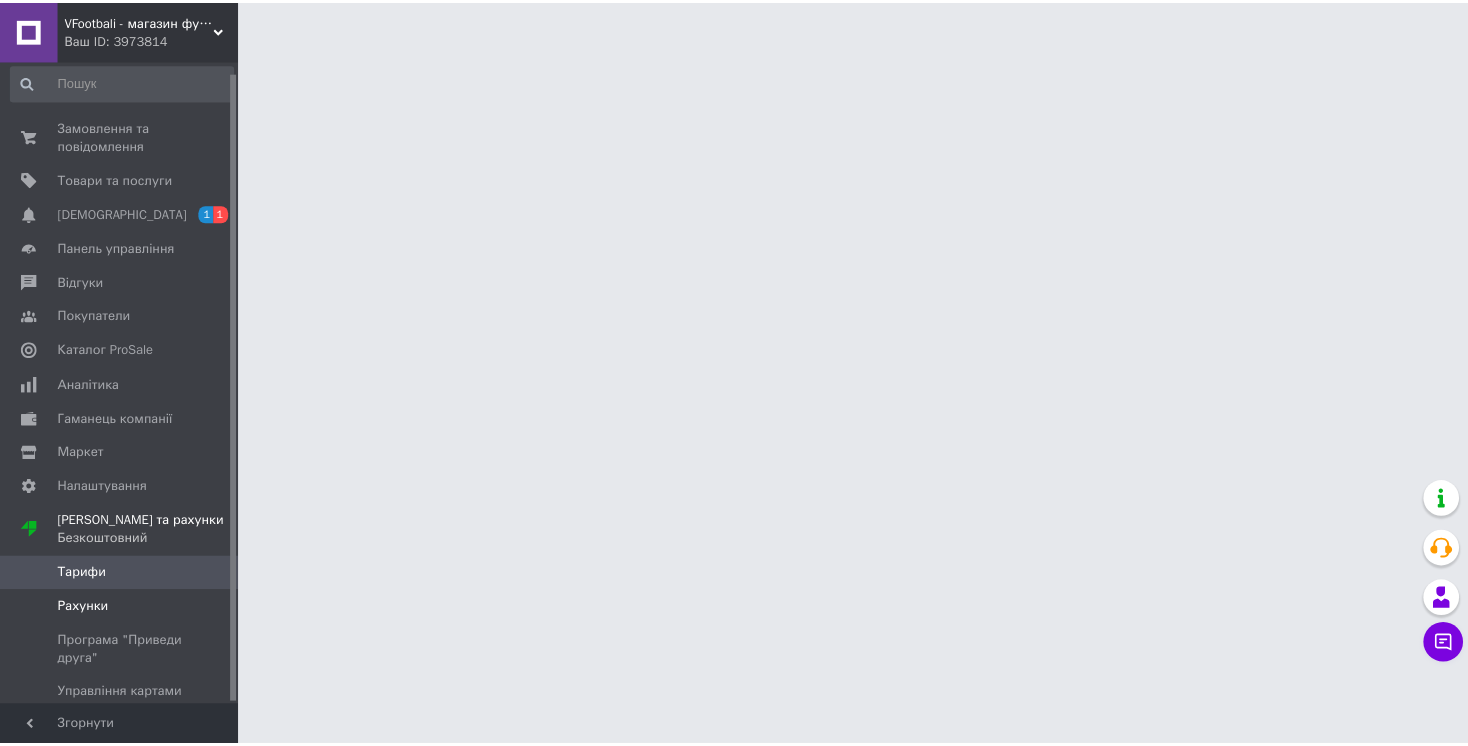 scroll, scrollTop: 11, scrollLeft: 0, axis: vertical 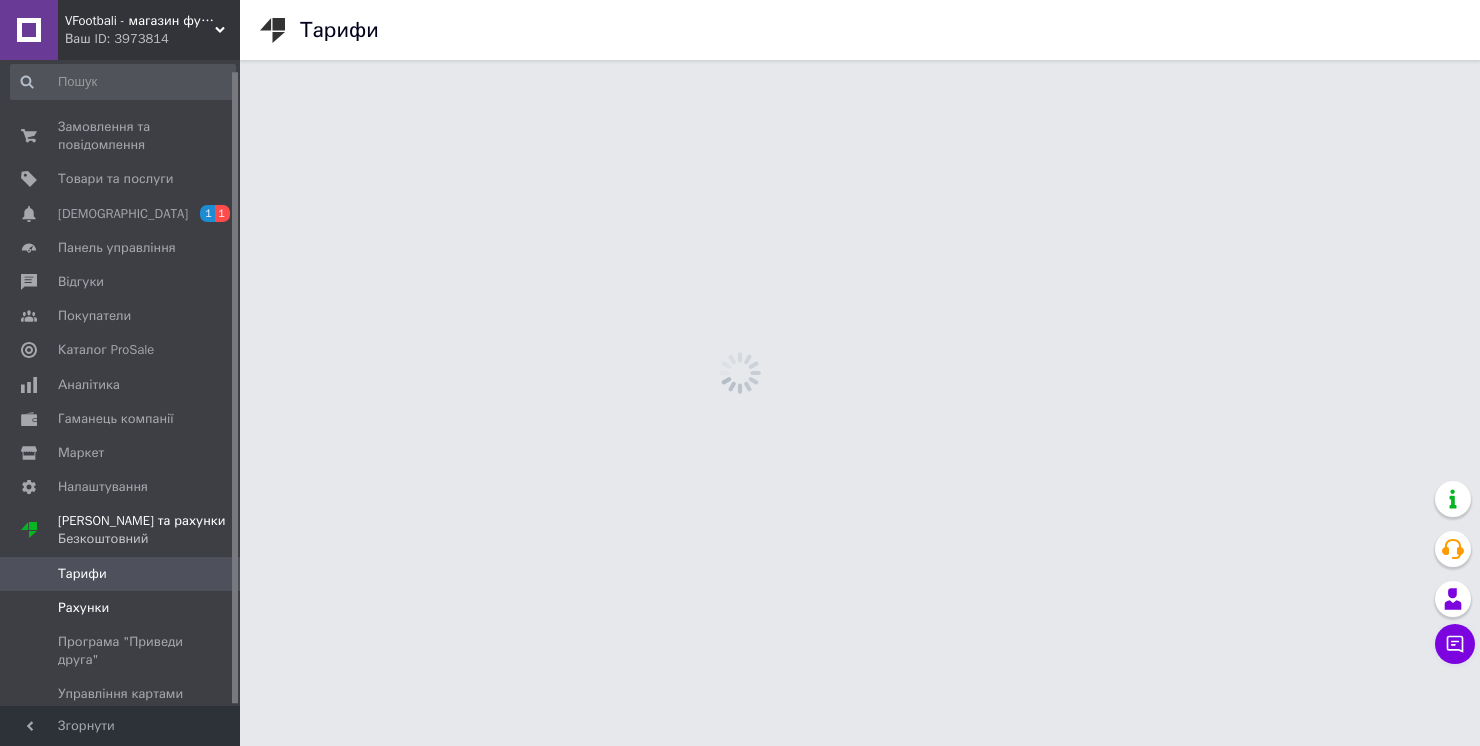 click on "Рахунки" at bounding box center (83, 608) 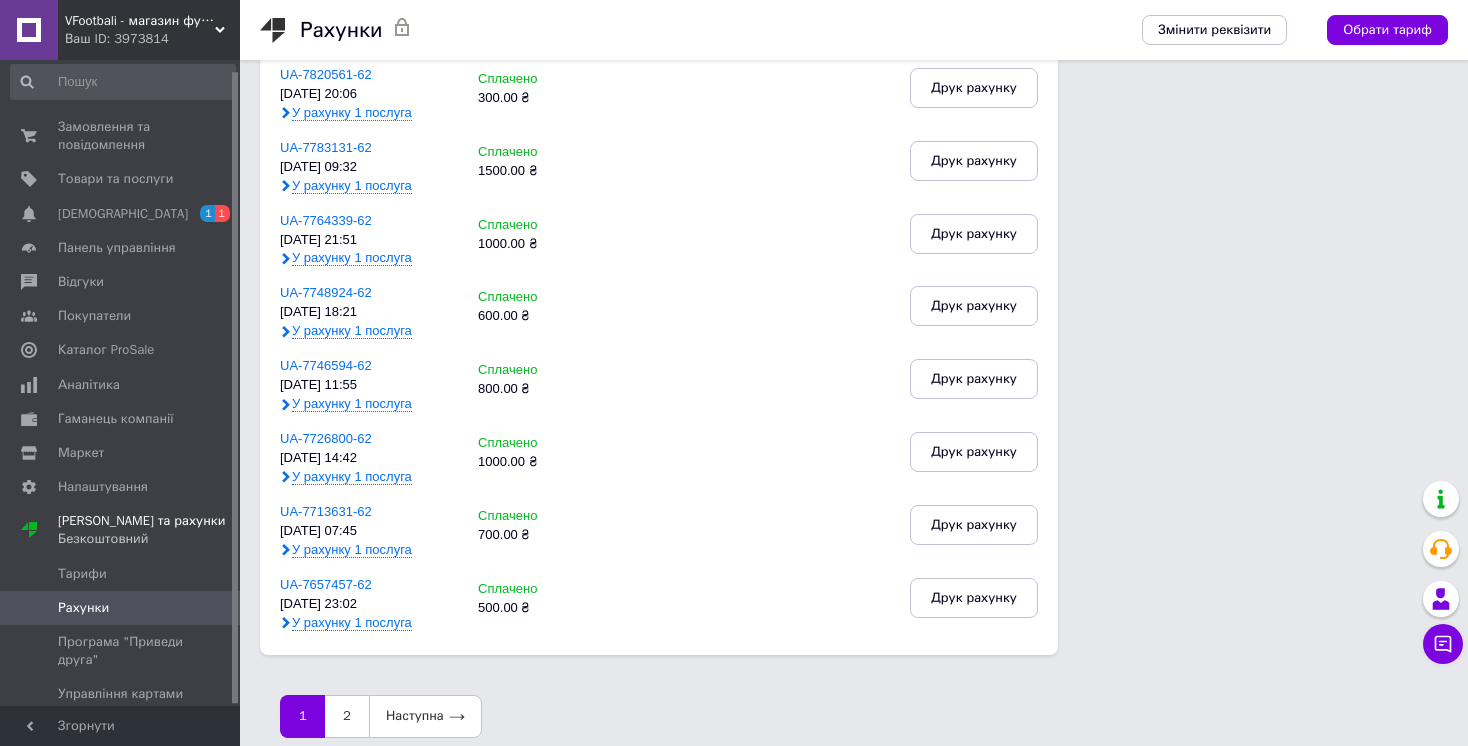 scroll, scrollTop: 1027, scrollLeft: 0, axis: vertical 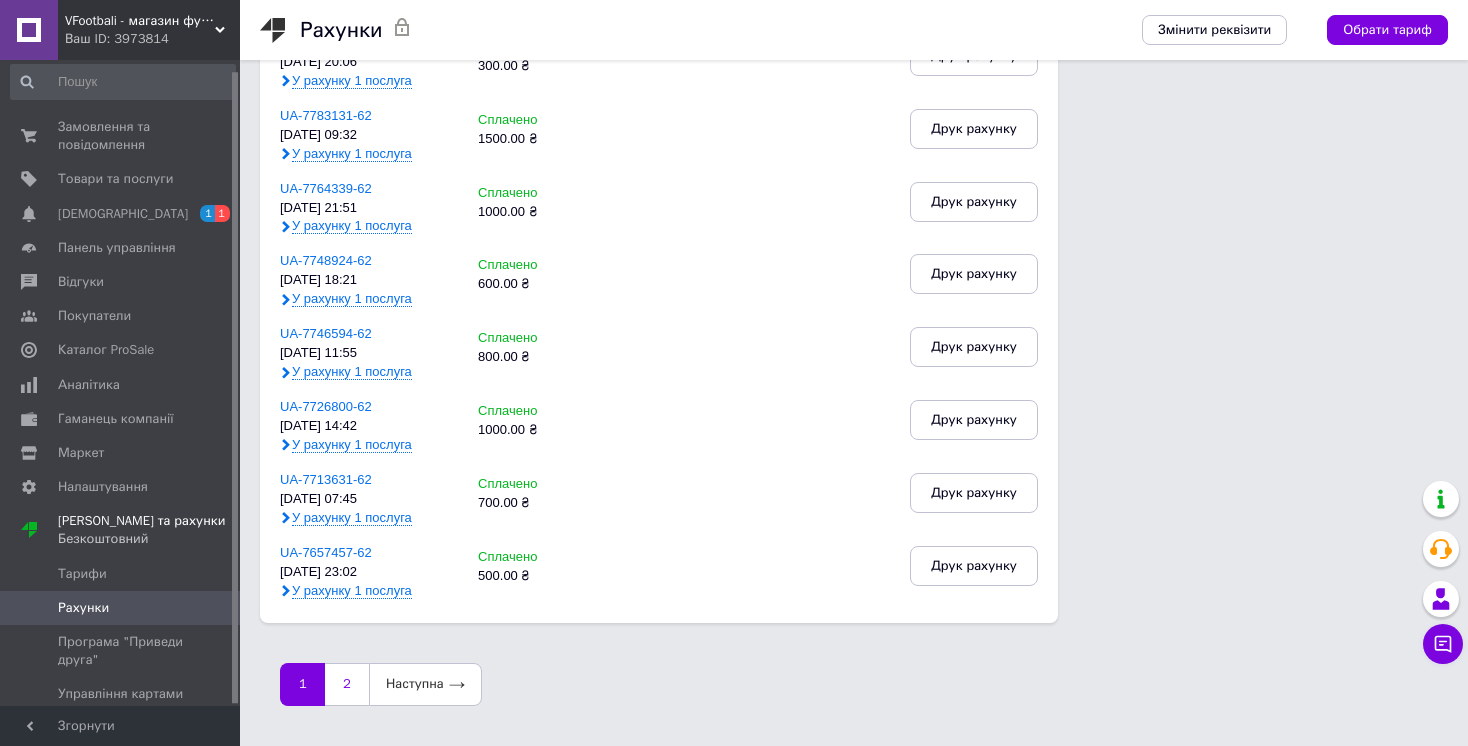 click on "2" at bounding box center [347, 684] 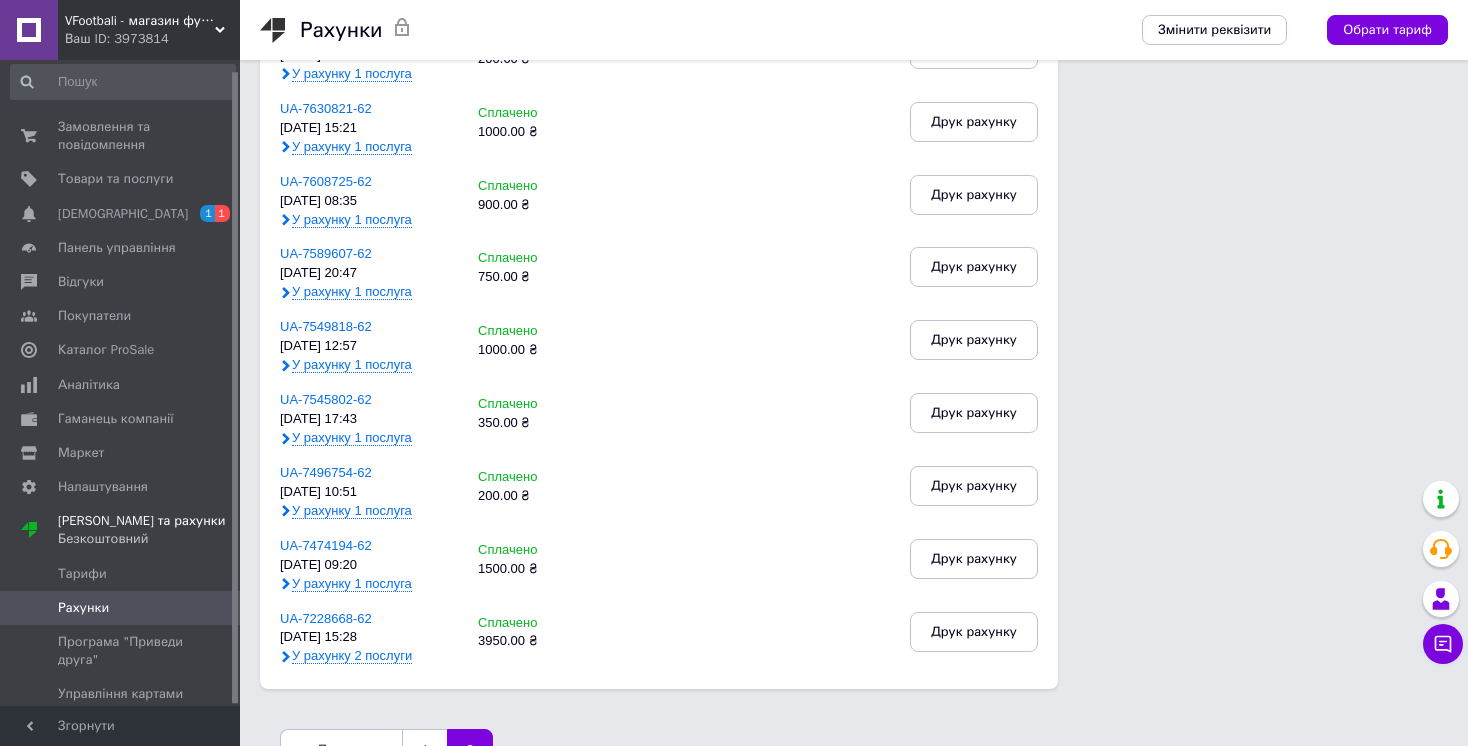 scroll, scrollTop: 298, scrollLeft: 0, axis: vertical 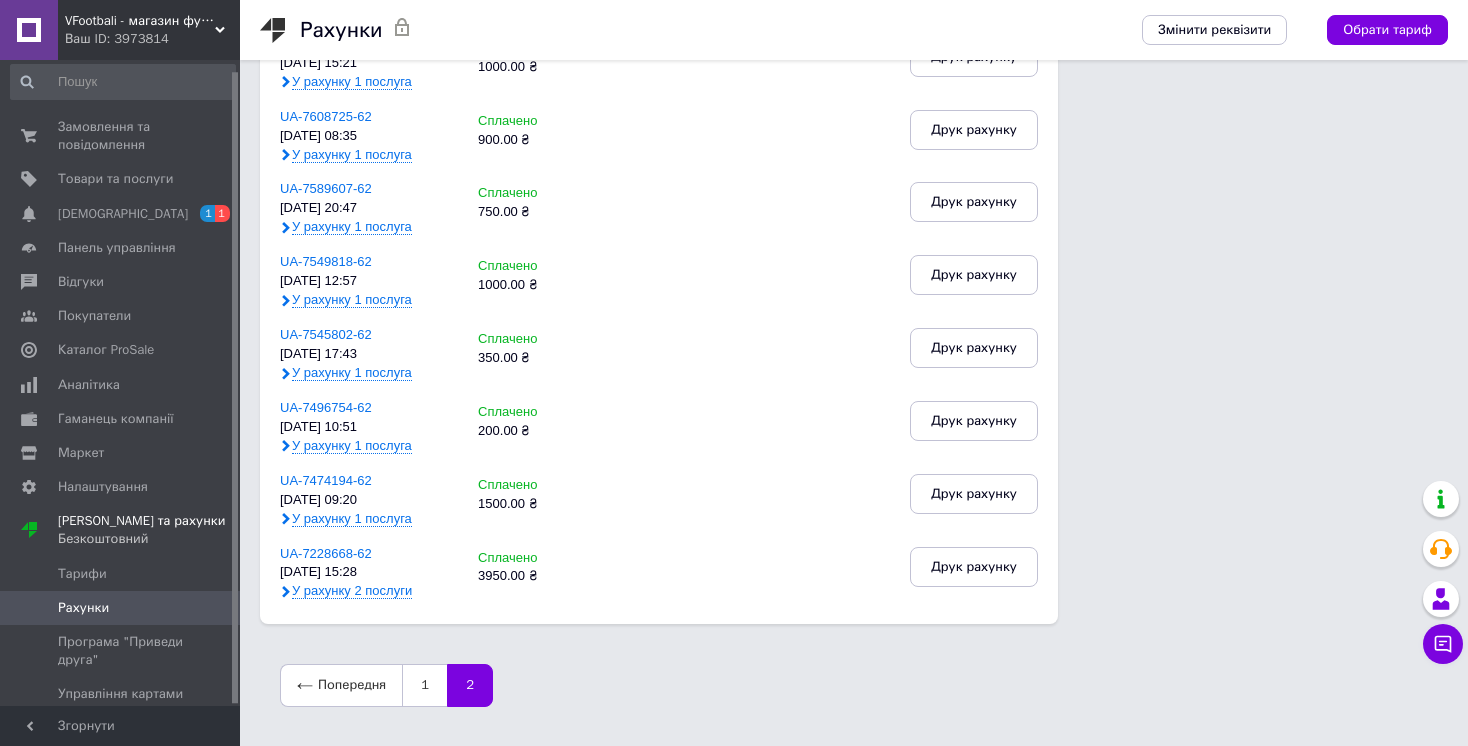 click on "У рахунку 2 послуги" at bounding box center (352, 591) 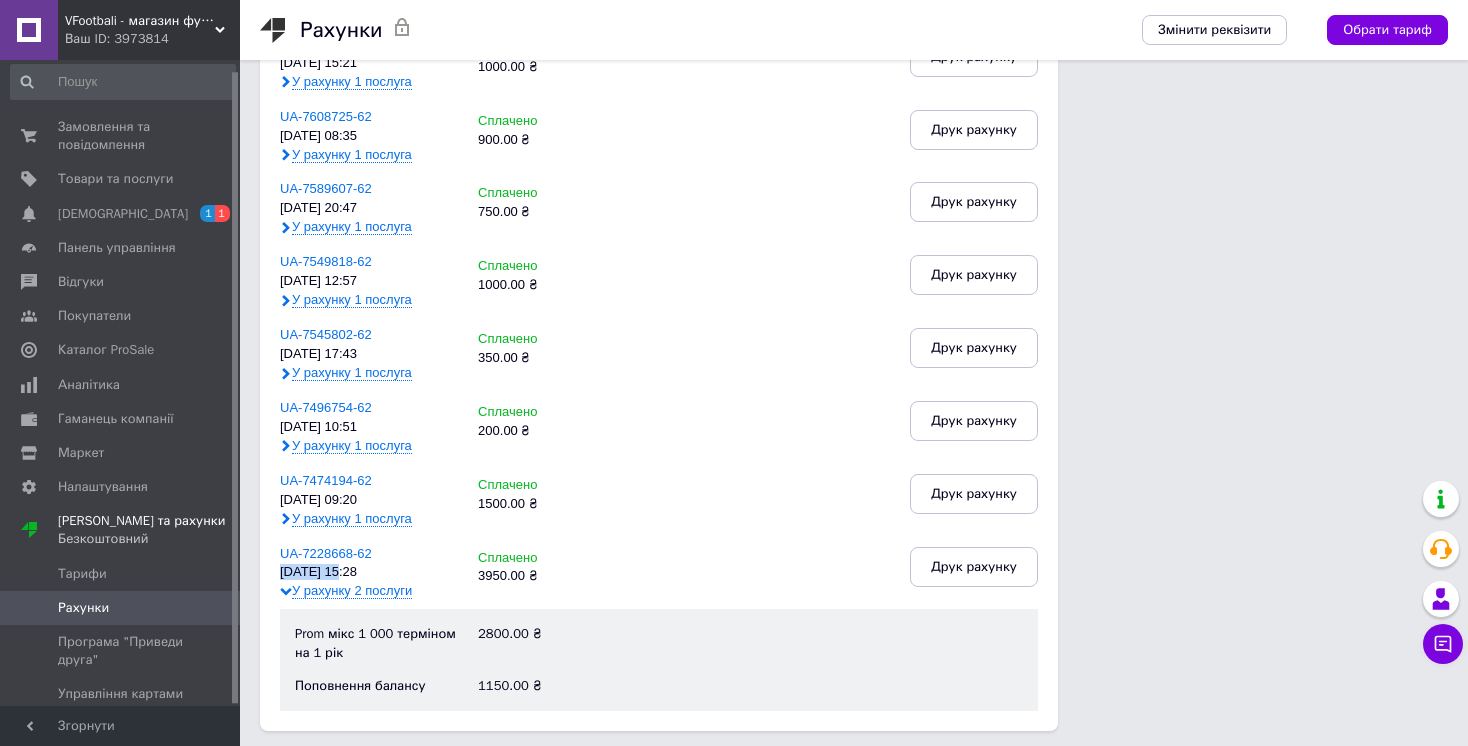 drag, startPoint x: 336, startPoint y: 574, endPoint x: 280, endPoint y: 567, distance: 56.435802 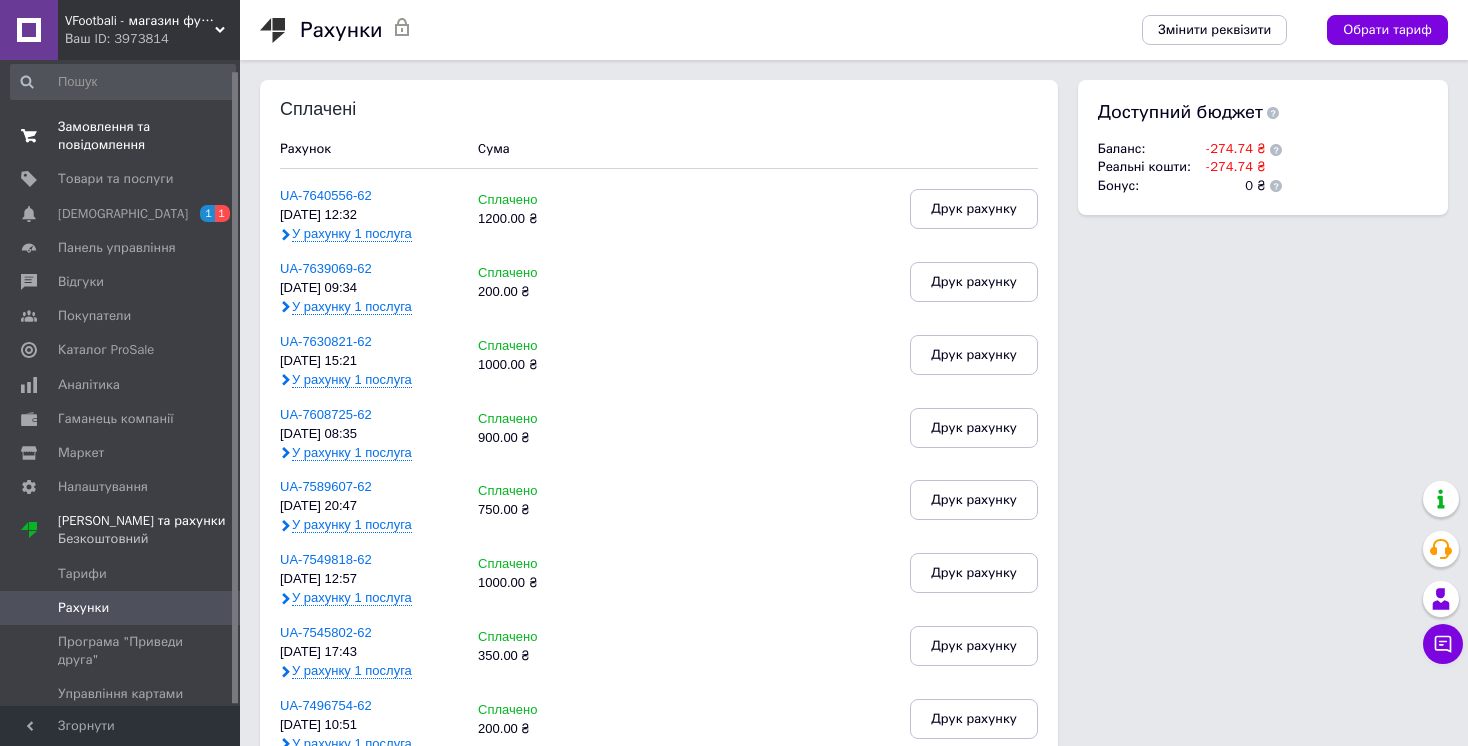 scroll, scrollTop: 0, scrollLeft: 0, axis: both 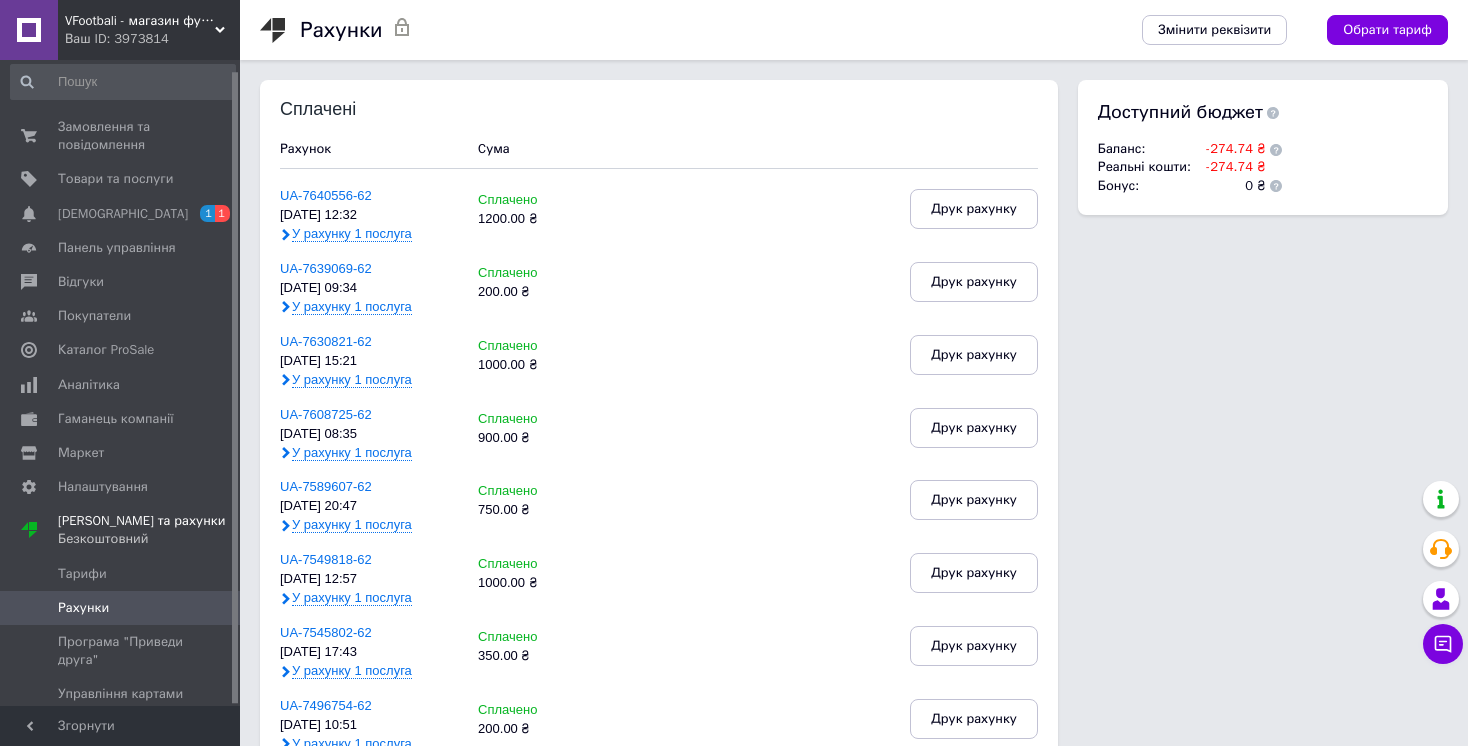 click on "Ваш ID: 3973814" at bounding box center [152, 39] 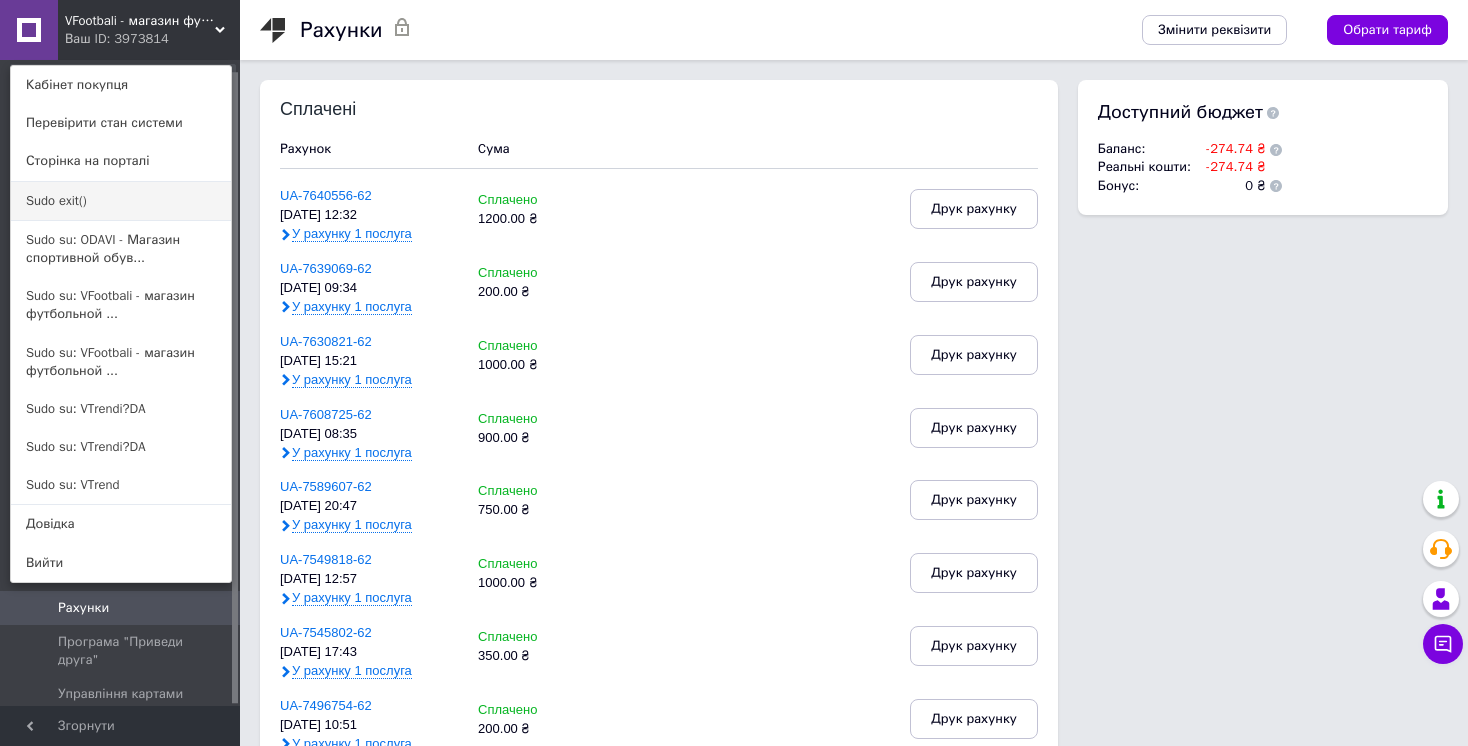 click on "Sudo exit()" at bounding box center (121, 201) 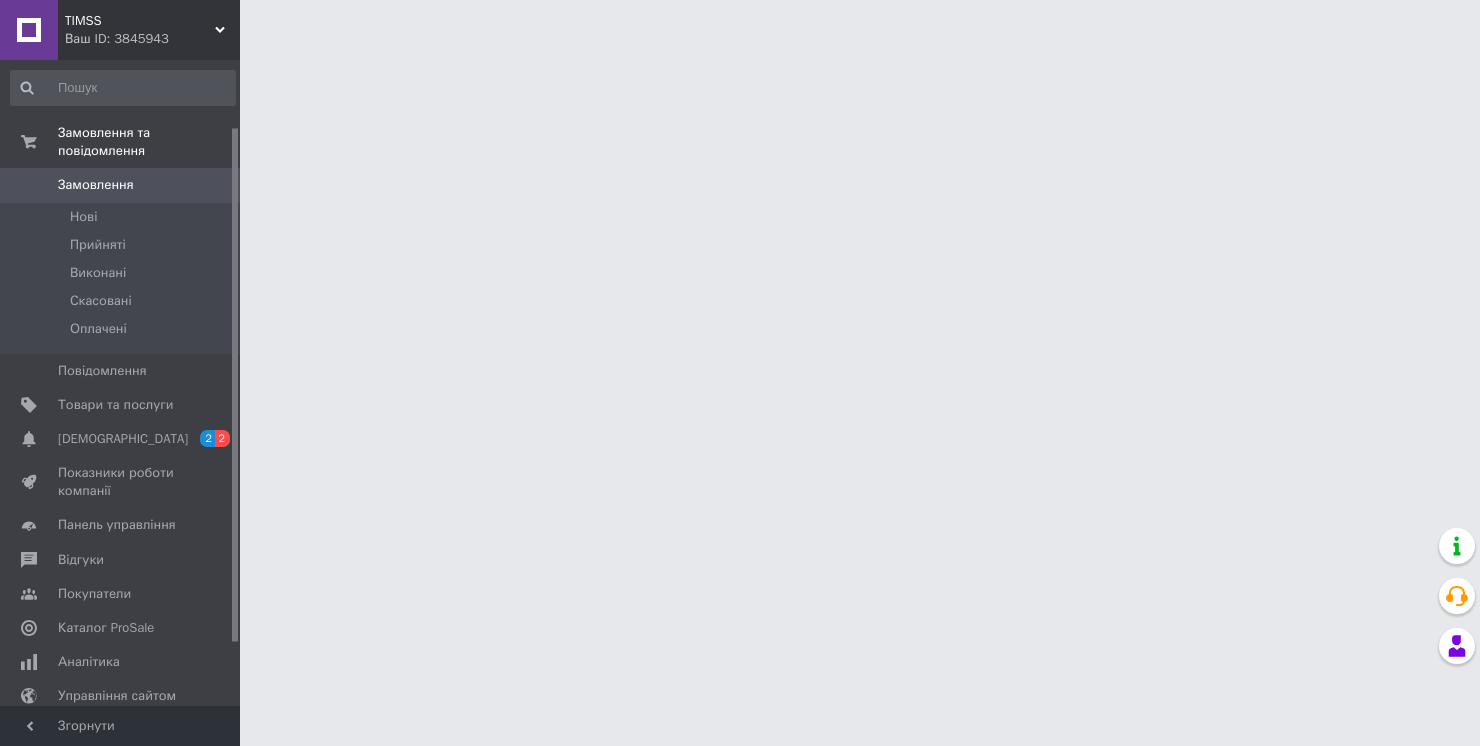 scroll, scrollTop: 0, scrollLeft: 0, axis: both 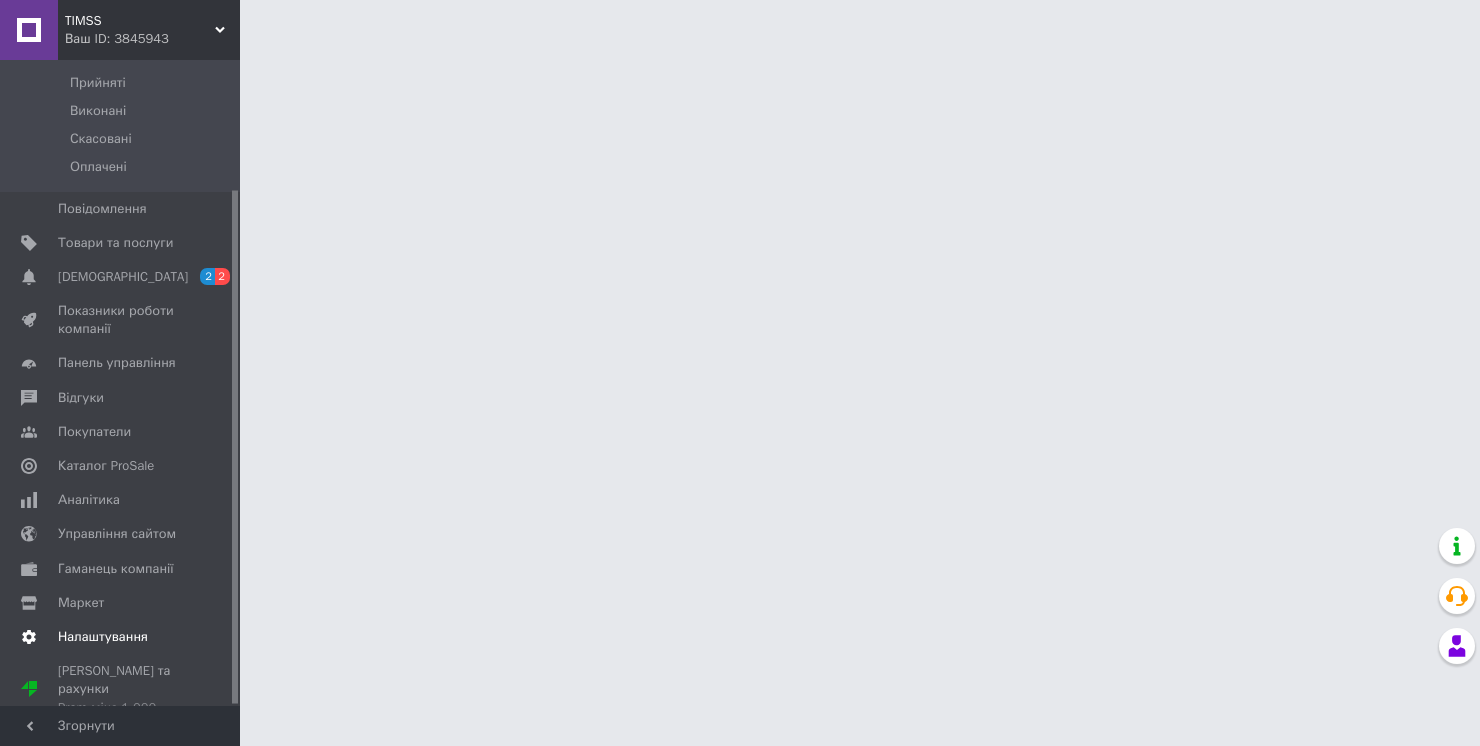 click on "Налаштування" at bounding box center [103, 637] 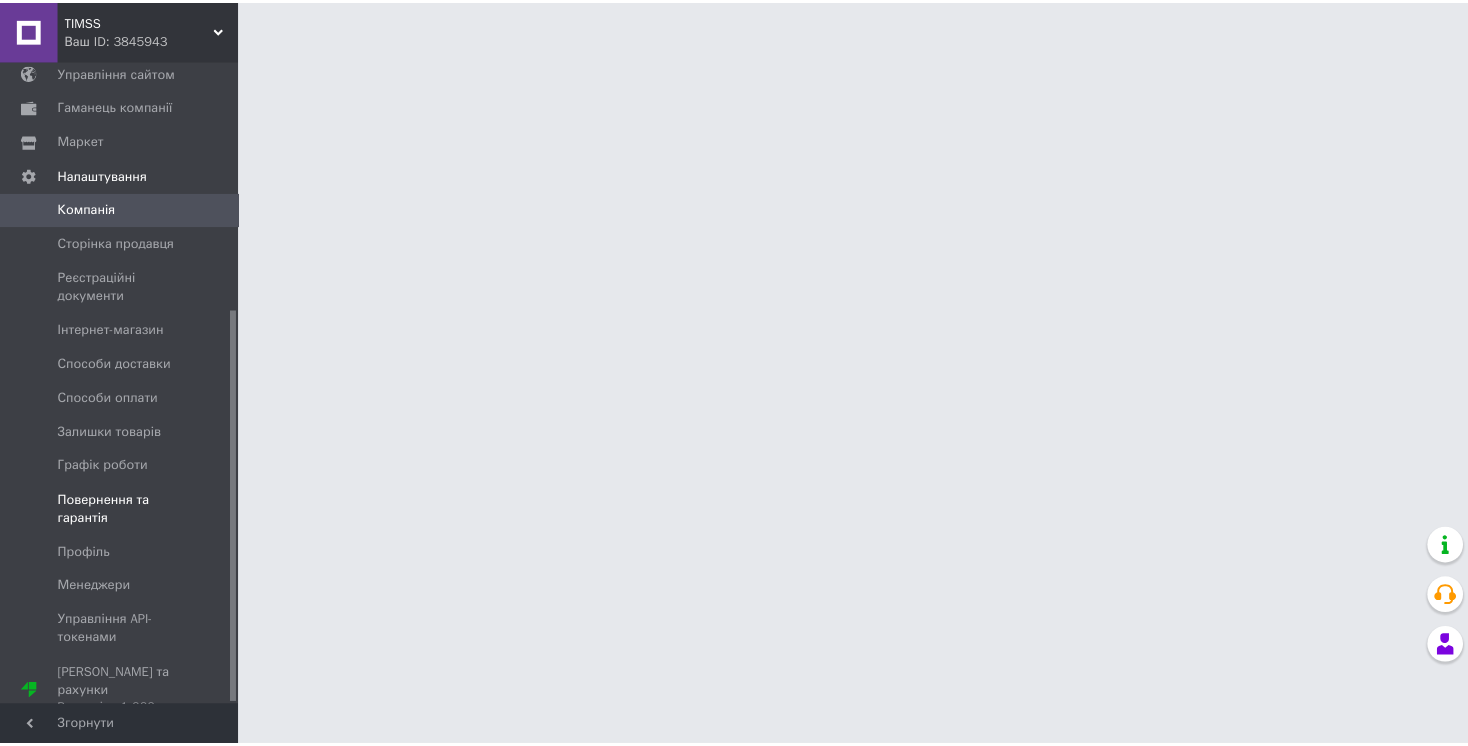 scroll, scrollTop: 408, scrollLeft: 0, axis: vertical 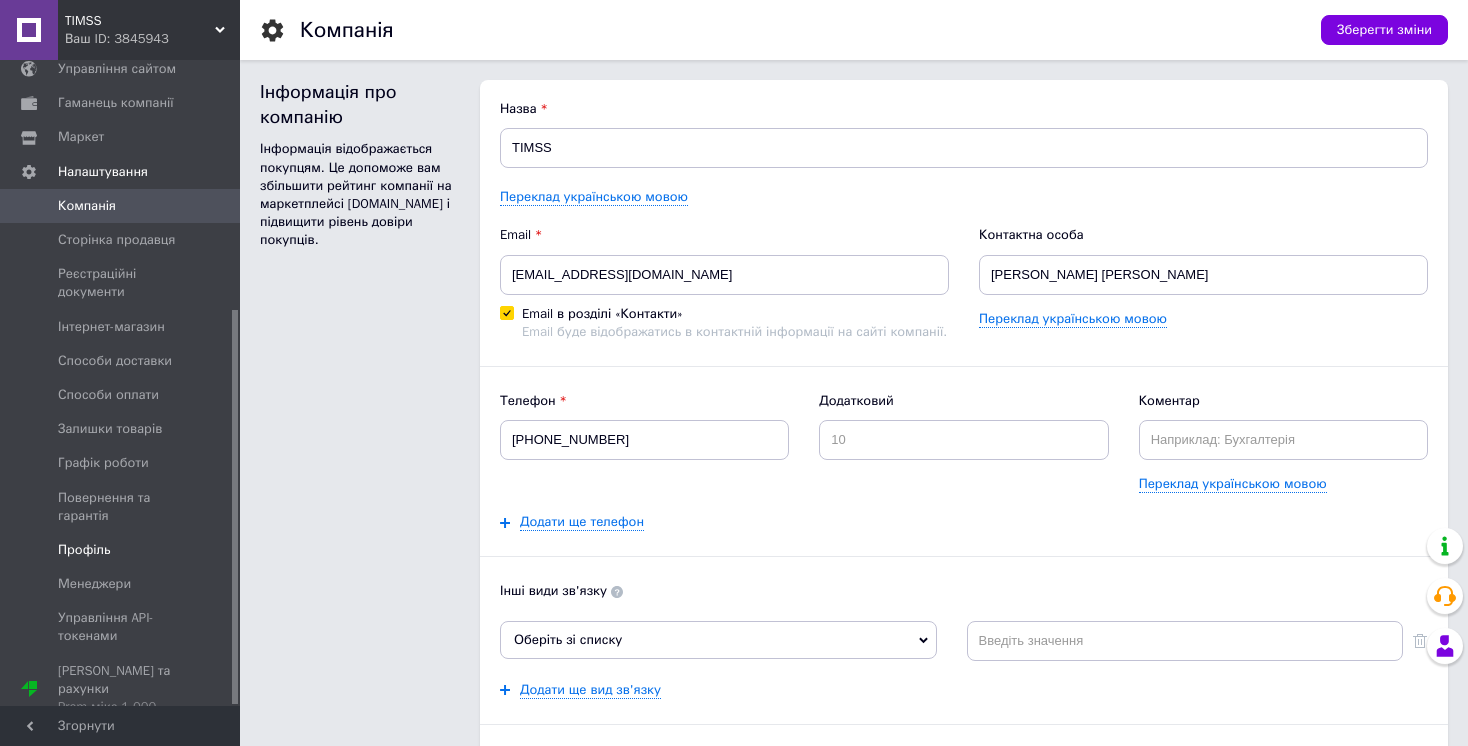 click on "Профіль" at bounding box center [123, 550] 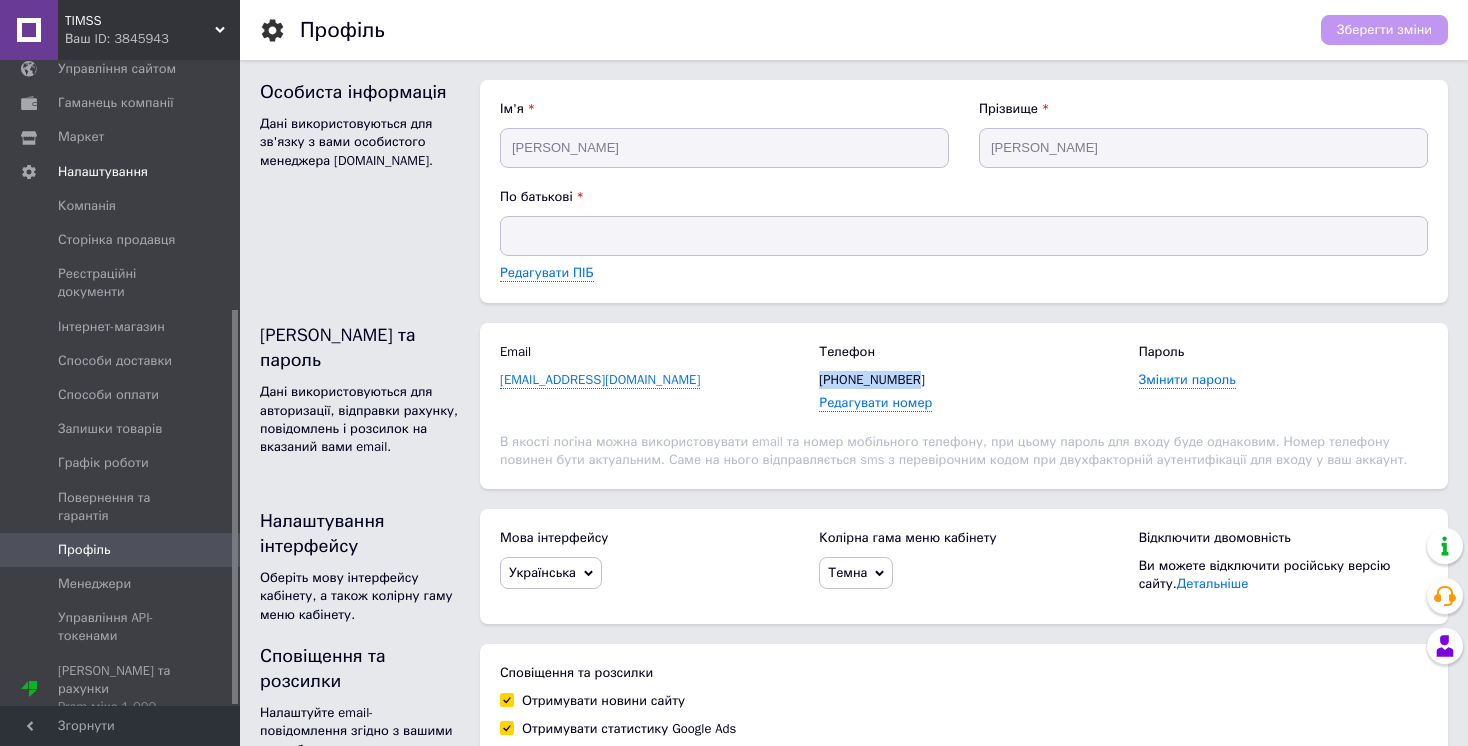 drag, startPoint x: 928, startPoint y: 374, endPoint x: 807, endPoint y: 371, distance: 121.037186 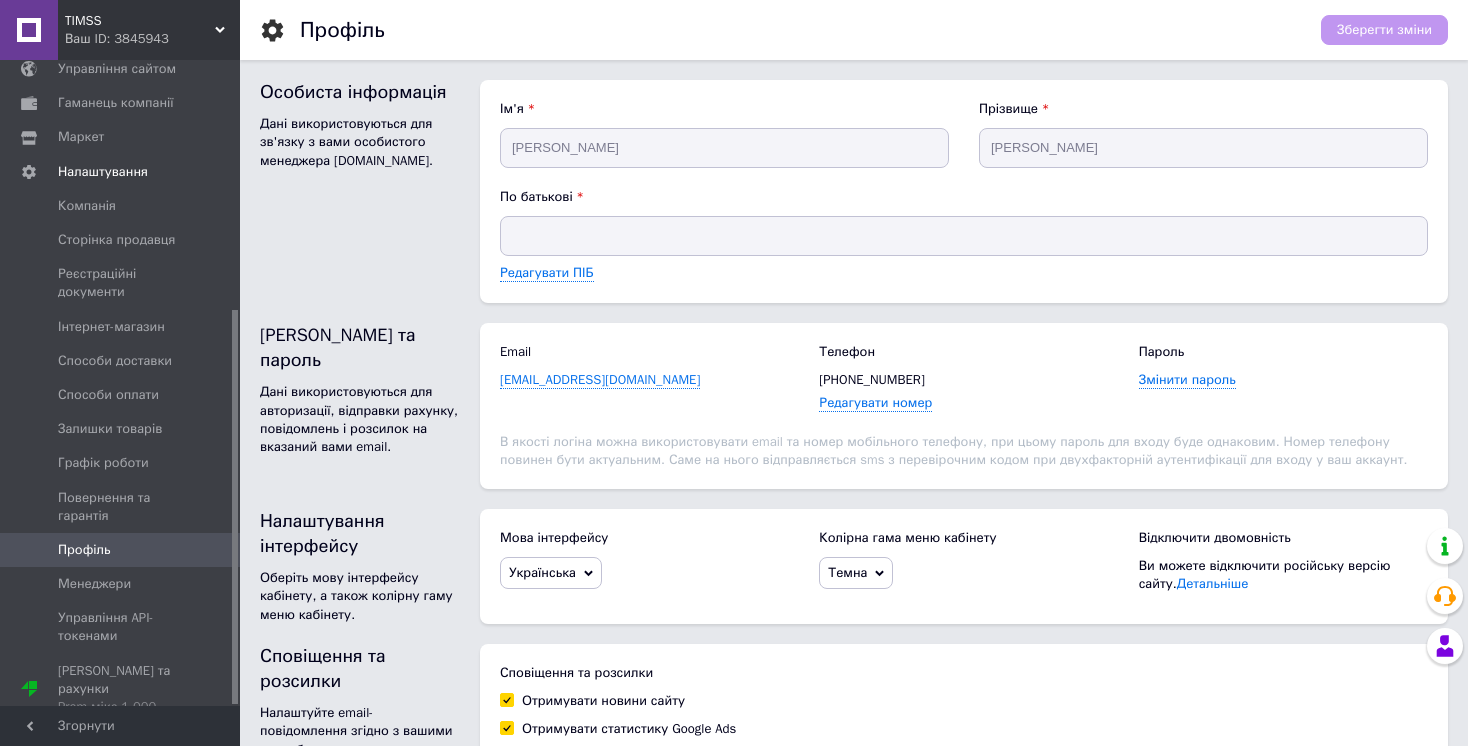 click on "Пароль Змінити пароль" at bounding box center (1283, 378) 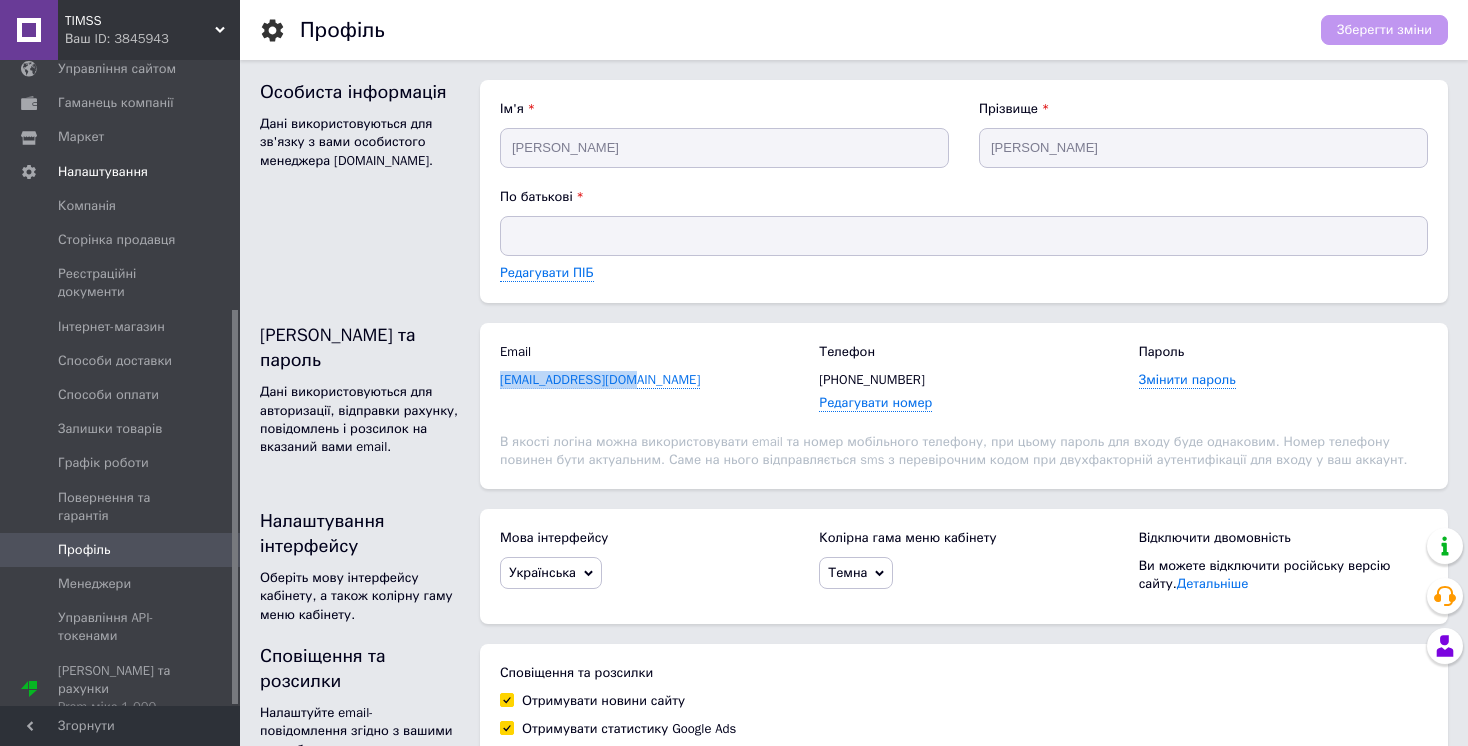 drag, startPoint x: 640, startPoint y: 380, endPoint x: 495, endPoint y: 380, distance: 145 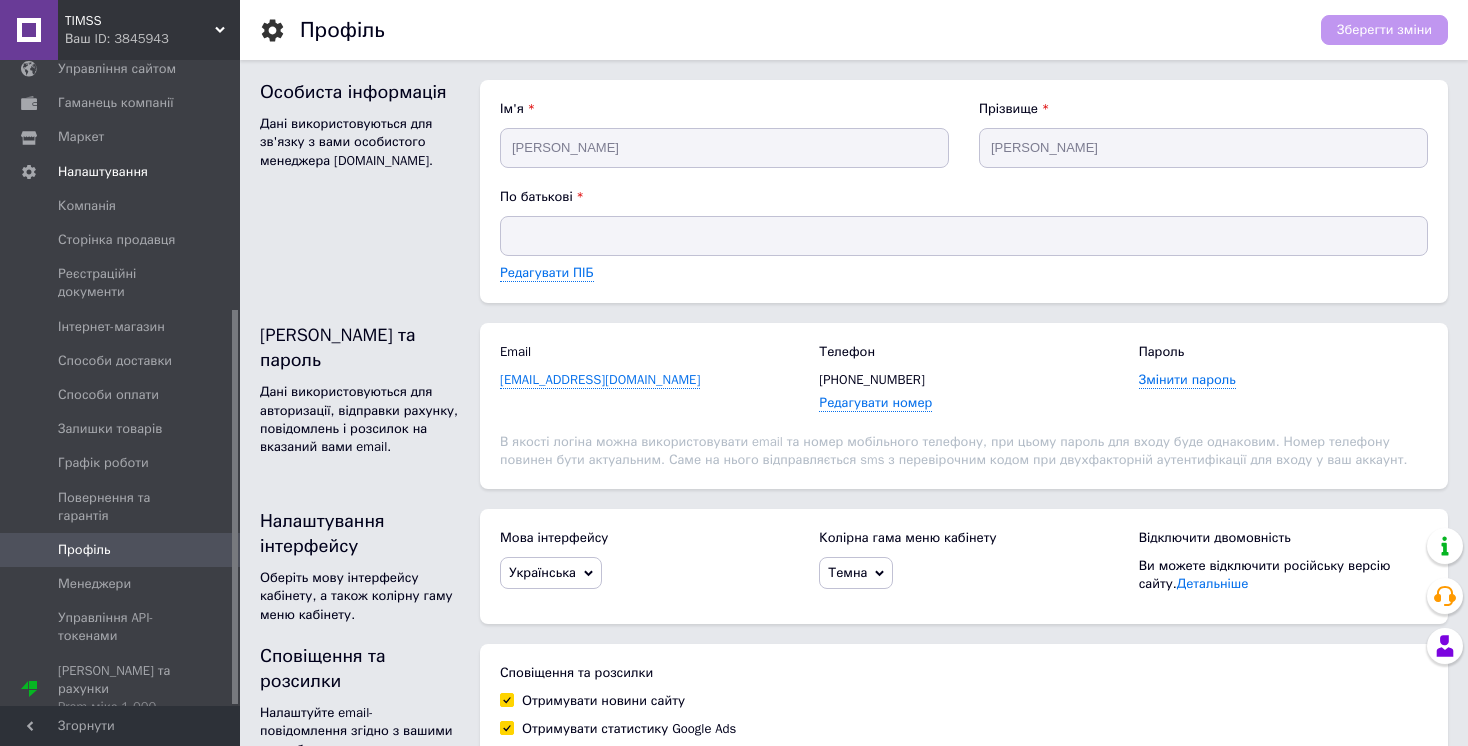 click on "Особиста інформація Дані використовуються для зв'язку з вами особистого менеджера prom.ua." at bounding box center [360, 191] 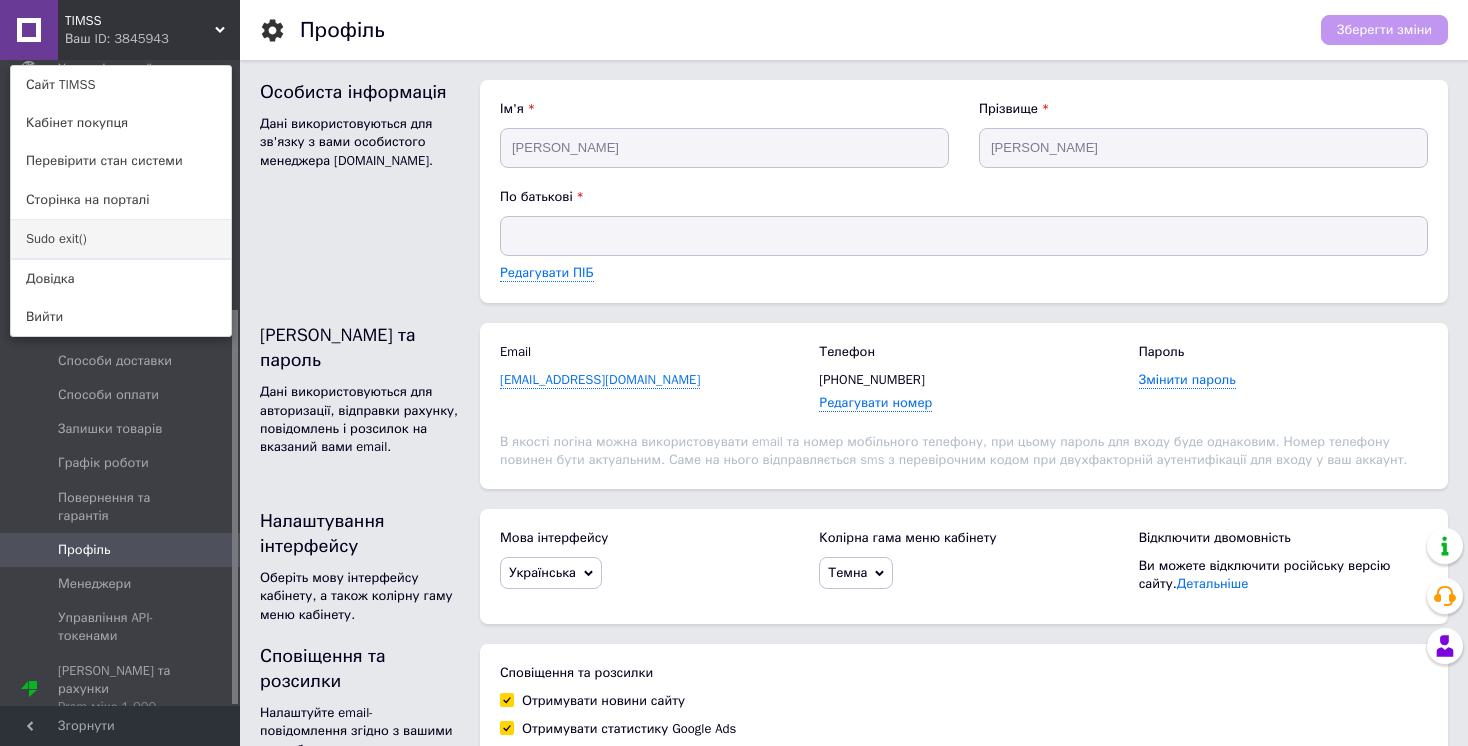 click on "Sudo exit()" at bounding box center [121, 239] 